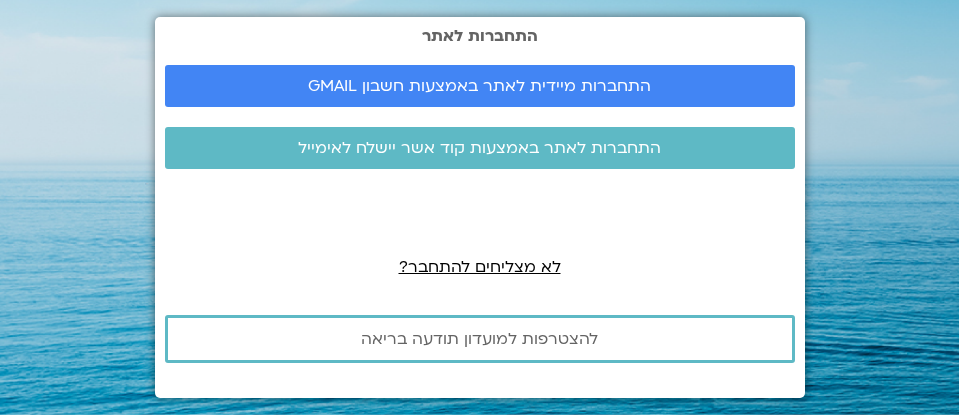 scroll, scrollTop: 0, scrollLeft: 0, axis: both 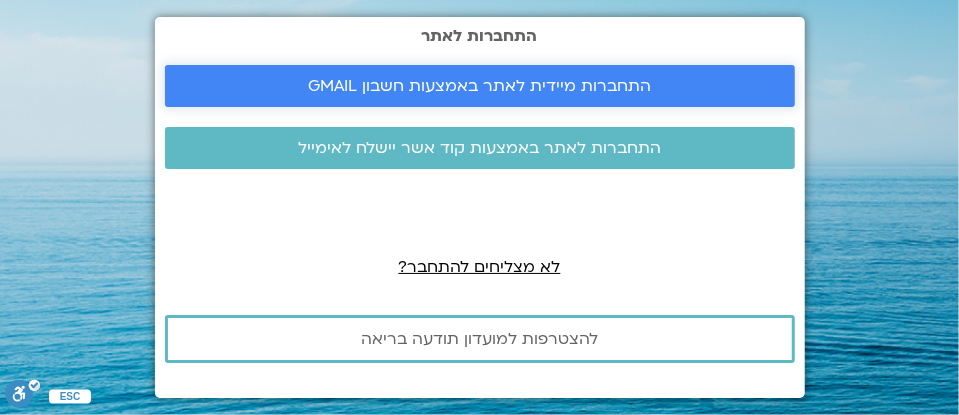 click on "התחברות מיידית לאתר באמצעות חשבון GMAIL" at bounding box center [479, 86] 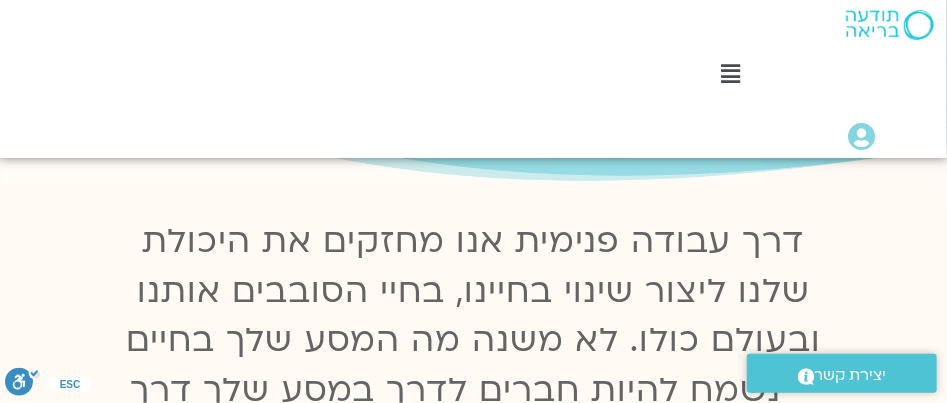 scroll, scrollTop: 189, scrollLeft: 0, axis: vertical 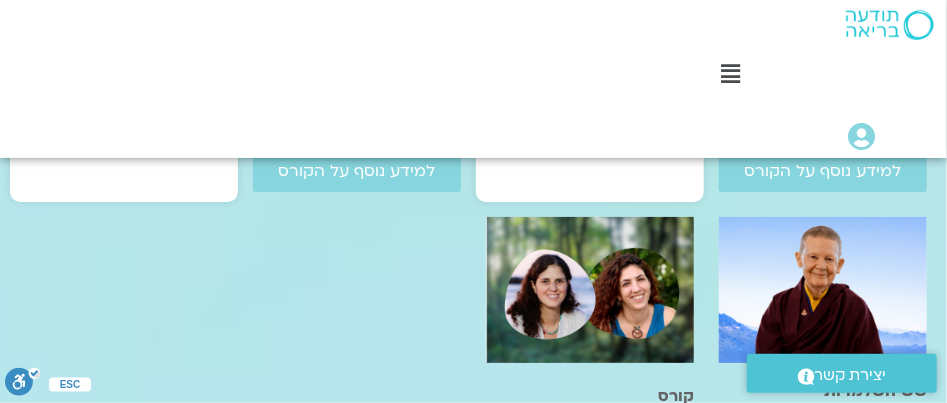 click on "ספריית VOD" at bounding box center (473, 846) 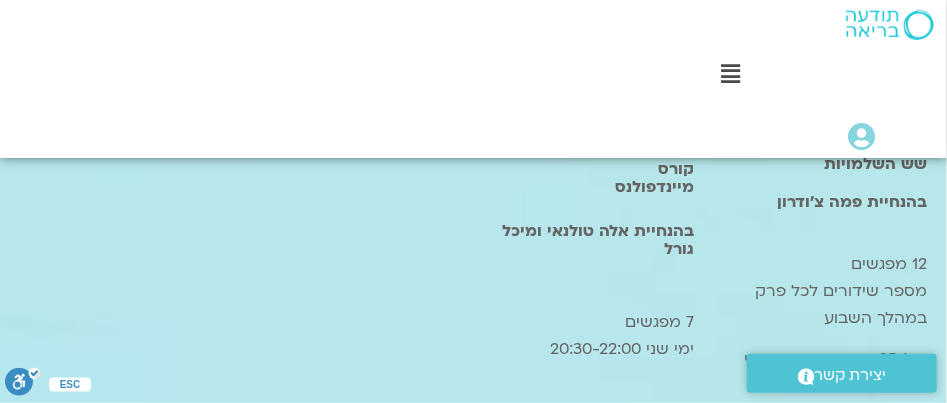 scroll, scrollTop: 1360, scrollLeft: 0, axis: vertical 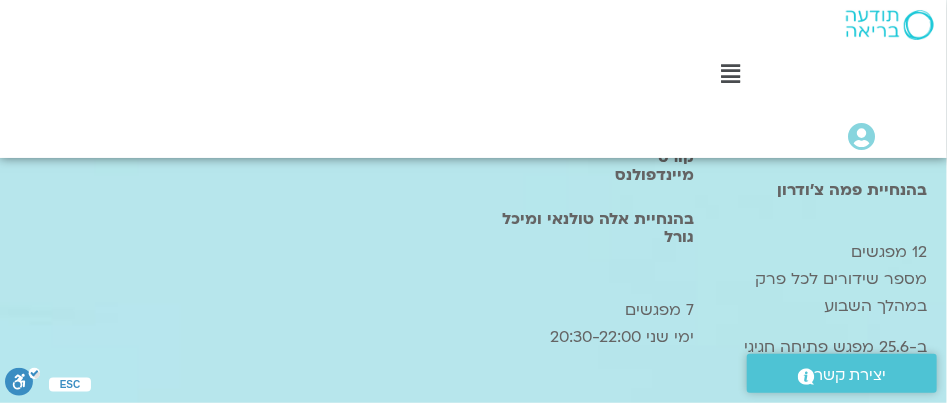 click at bounding box center (263, 728) 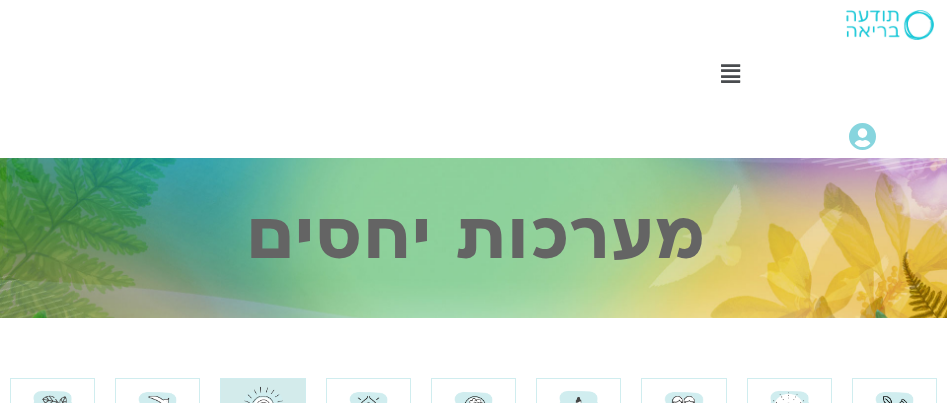 scroll, scrollTop: 240, scrollLeft: 0, axis: vertical 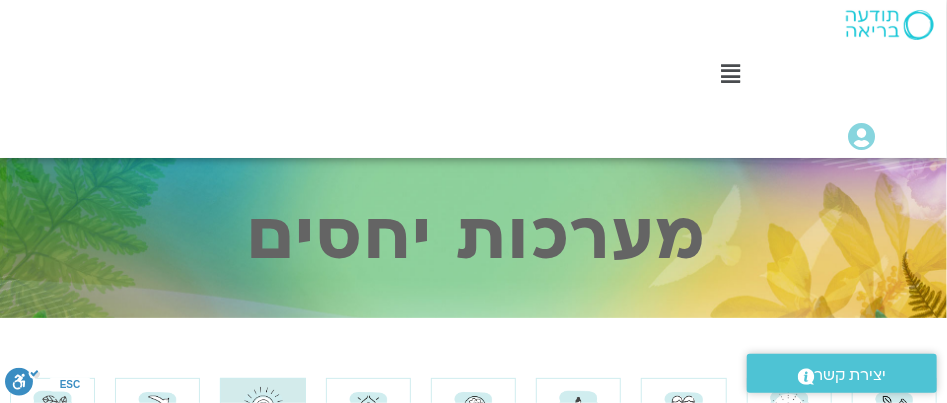 click at bounding box center (730, 74) 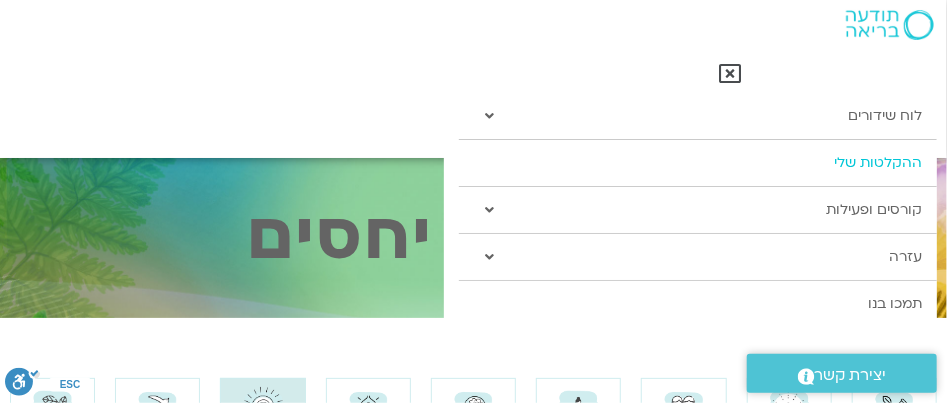 click on "ההקלטות שלי" at bounding box center [698, 163] 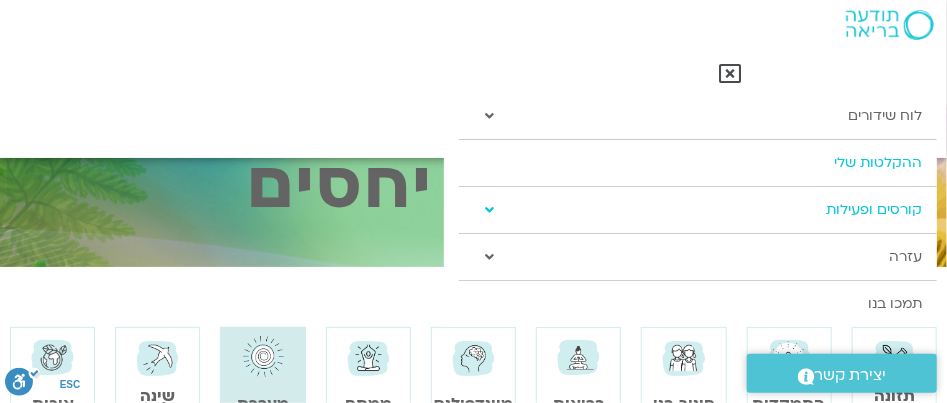 scroll, scrollTop: 80, scrollLeft: 0, axis: vertical 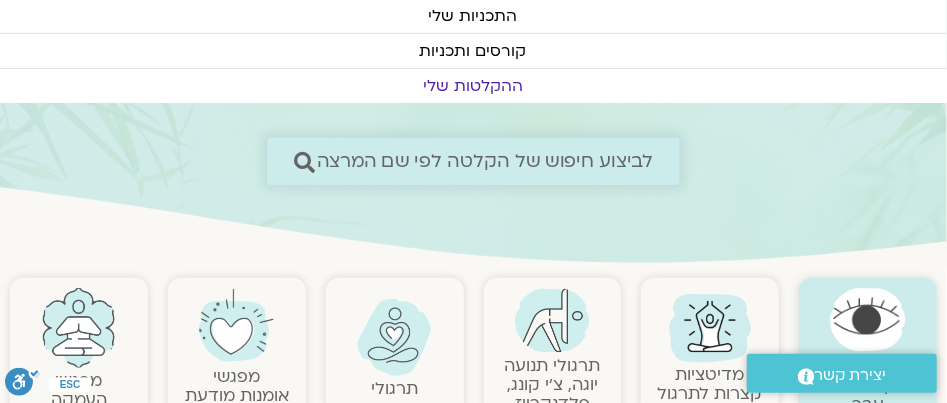 click on "לביצוע חיפוש של הקלטה לפי שם המרצה" at bounding box center (484, 161) 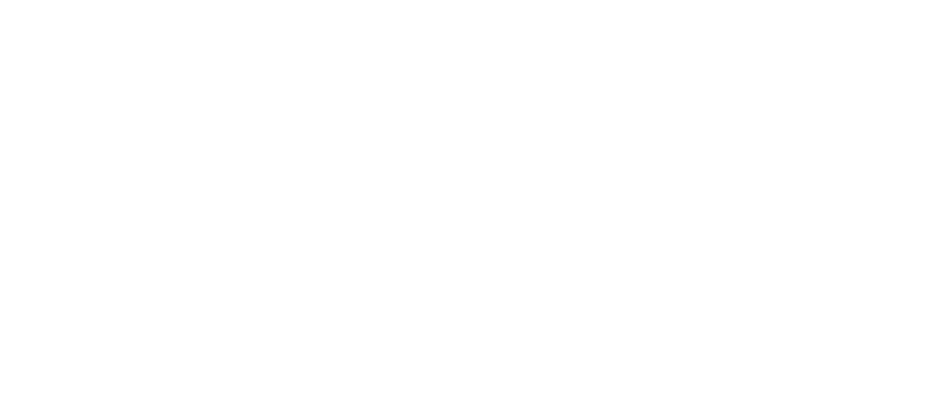 scroll, scrollTop: 0, scrollLeft: 0, axis: both 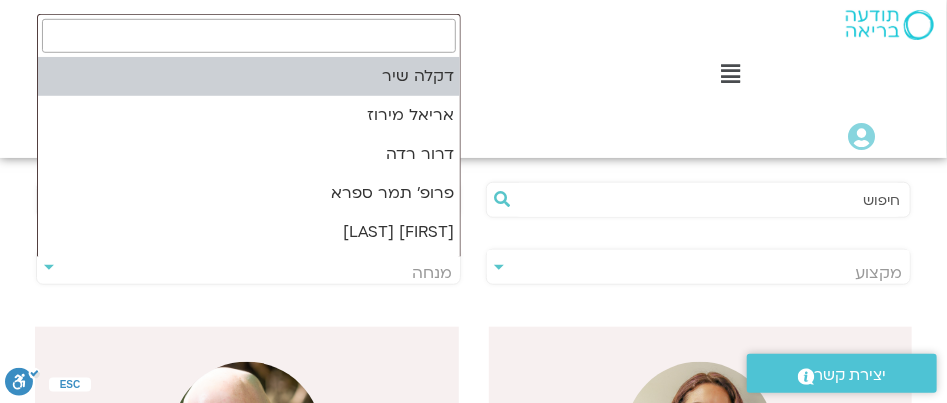 click on "מנחה" at bounding box center (432, 273) 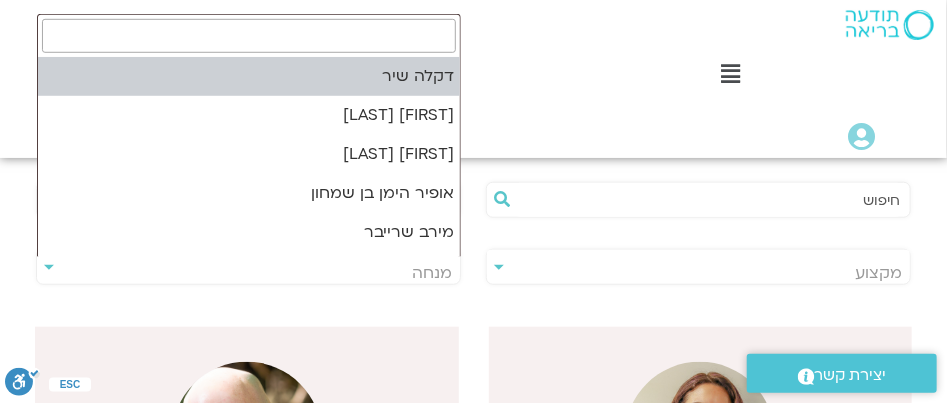 type on "ש" 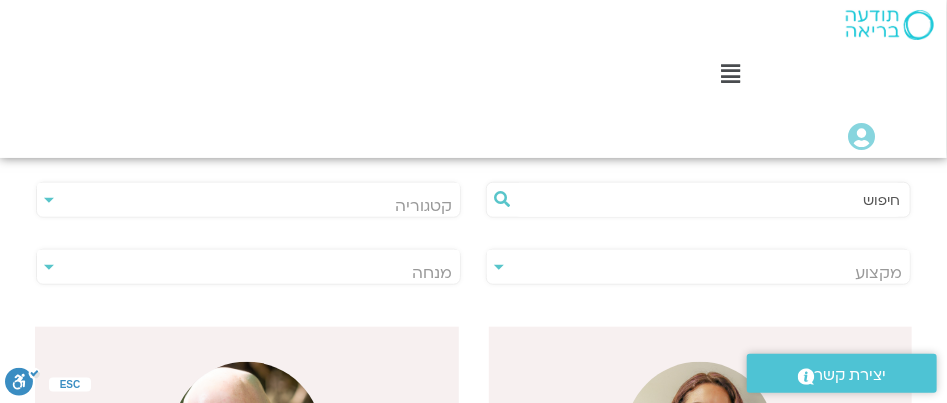 click on "Main Menu
לוח שידורים לוח שידורים יומי תכניה שבועית מפגשי תמיכה לאור המצב ההקלטות שלי קורסים ופעילות התכניות שלי הרשמה לקורסים מועדון תודעה בריאה עזרה שאלות נפוצות צרו קשר תמכו בנו
Main Menu
אזור אישי
הזמנות
התנתקות
פרטי המורה
הוספת אירוע" at bounding box center (473, 79) 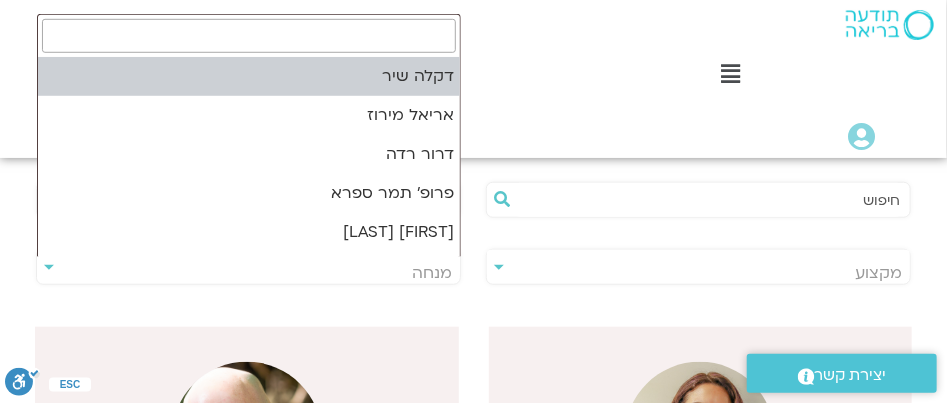 click on "מנחה" at bounding box center (432, 273) 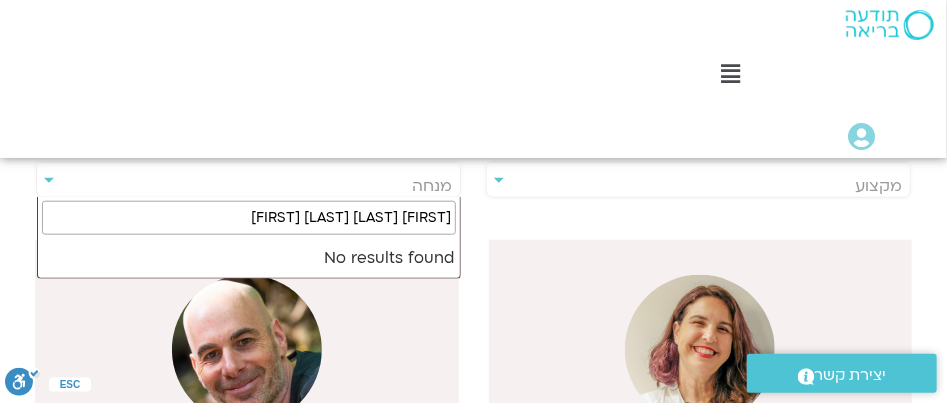 scroll, scrollTop: 560, scrollLeft: 0, axis: vertical 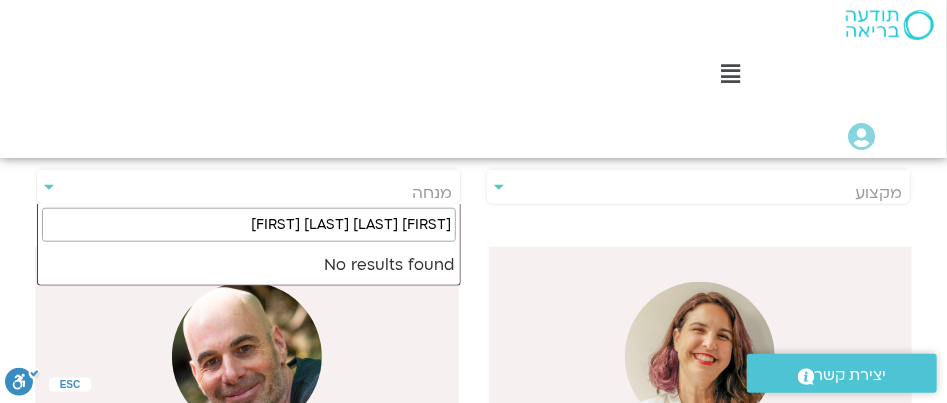 type on "[FIRST] [LAST] [LAST] [FIRST]" 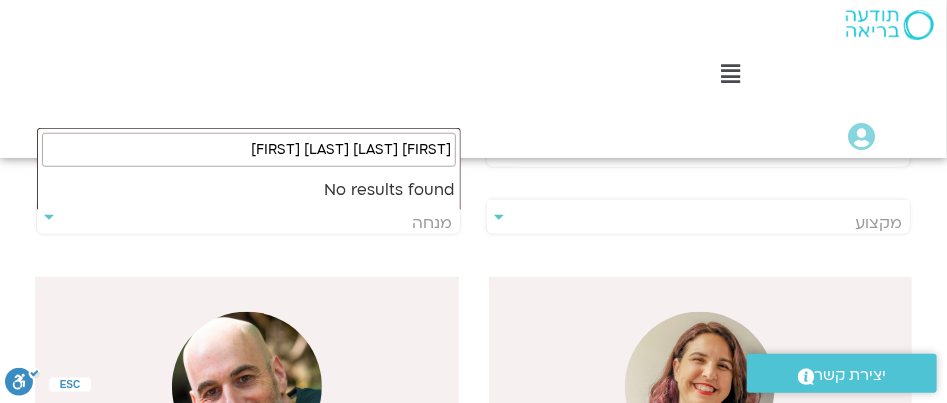 scroll, scrollTop: 560, scrollLeft: 0, axis: vertical 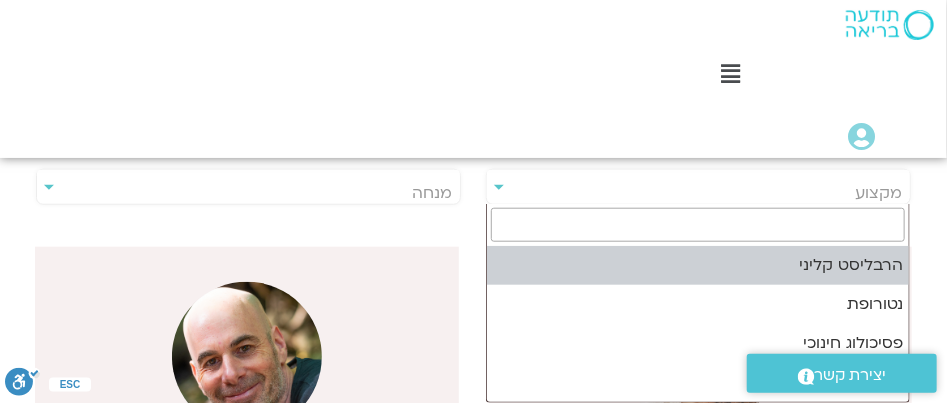 click on "מקצוע" at bounding box center (698, 193) 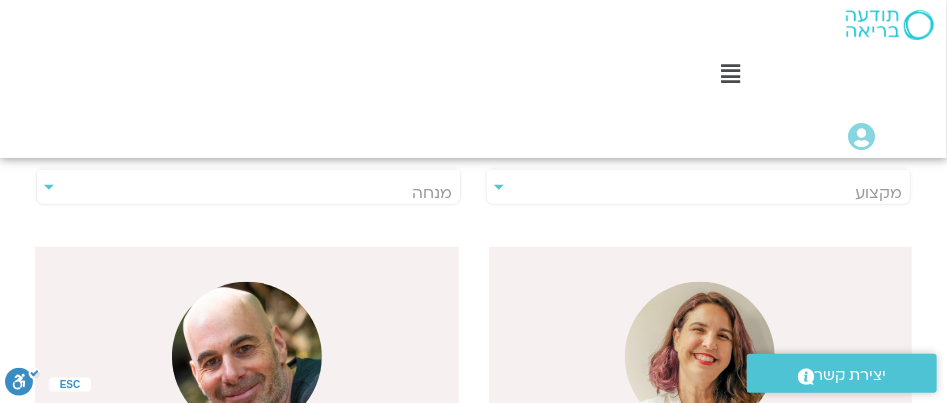 click at bounding box center [247, 357] 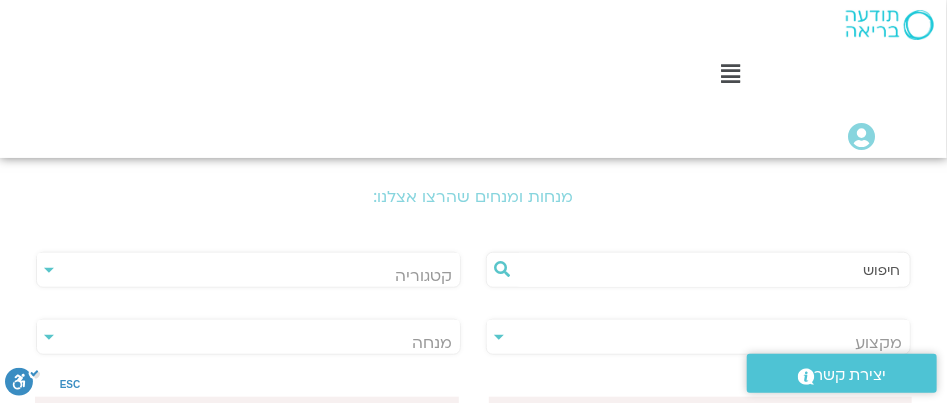 scroll, scrollTop: 400, scrollLeft: 0, axis: vertical 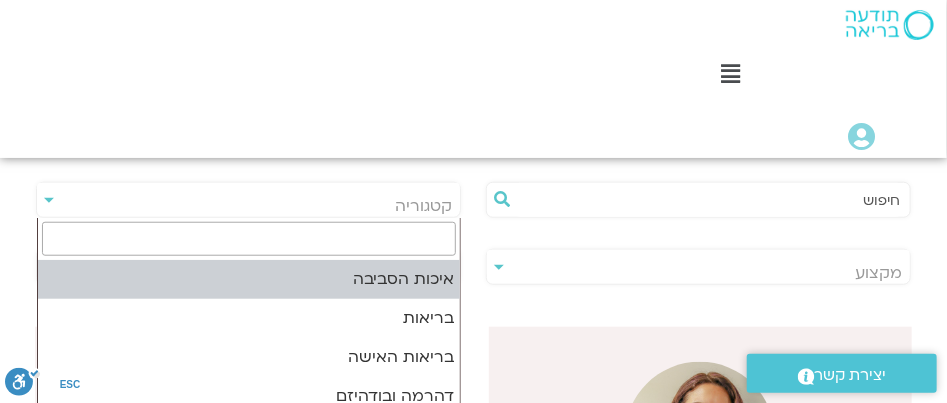 click on "קטגוריה" at bounding box center [423, 206] 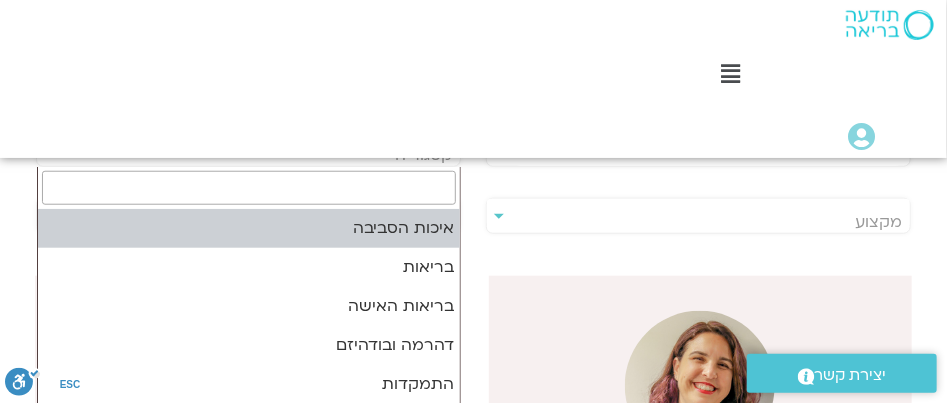 scroll, scrollTop: 560, scrollLeft: 0, axis: vertical 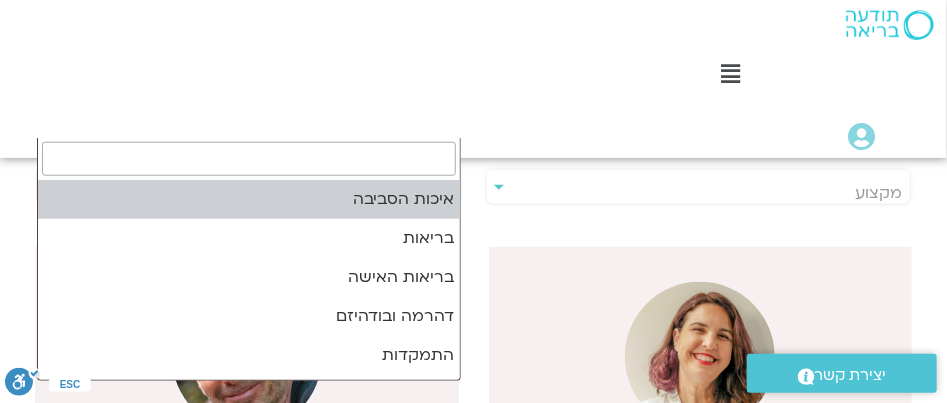 click at bounding box center [249, 159] 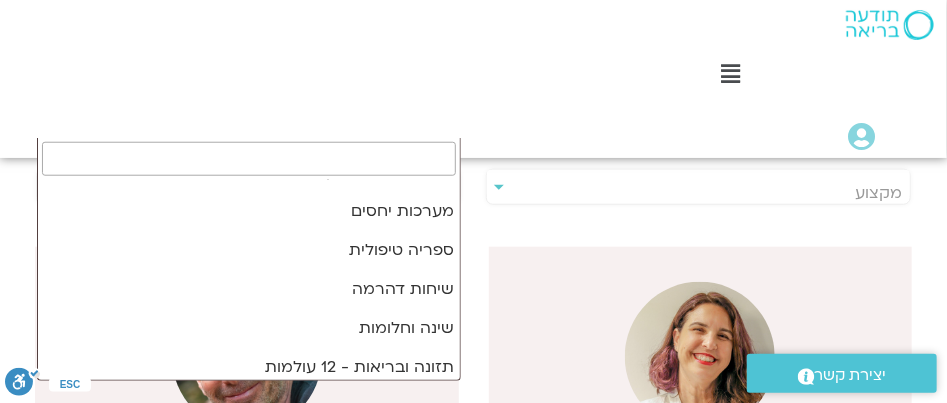 scroll, scrollTop: 0, scrollLeft: 0, axis: both 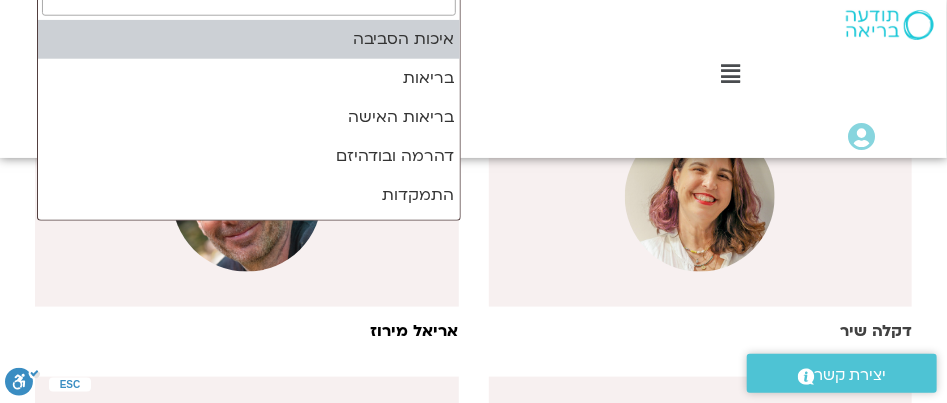 click at bounding box center [701, 197] 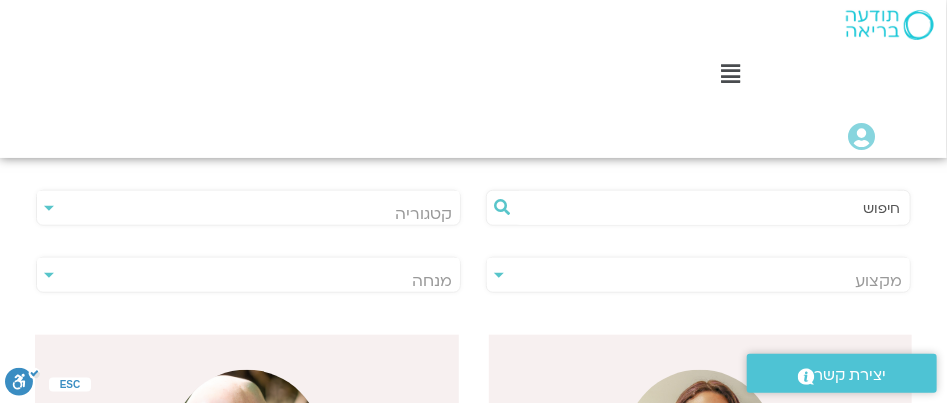 scroll, scrollTop: 560, scrollLeft: 0, axis: vertical 